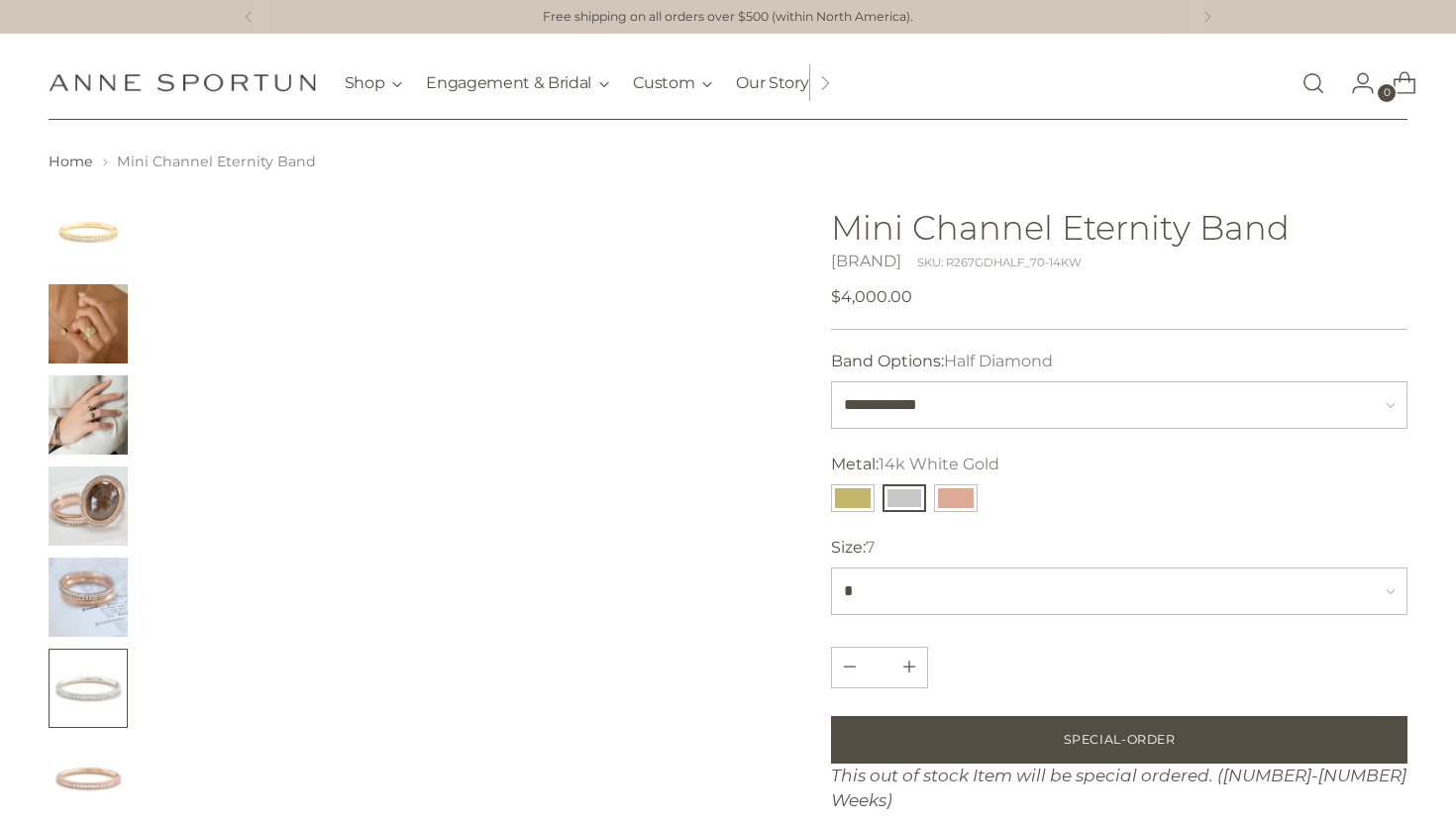 scroll, scrollTop: 0, scrollLeft: 0, axis: both 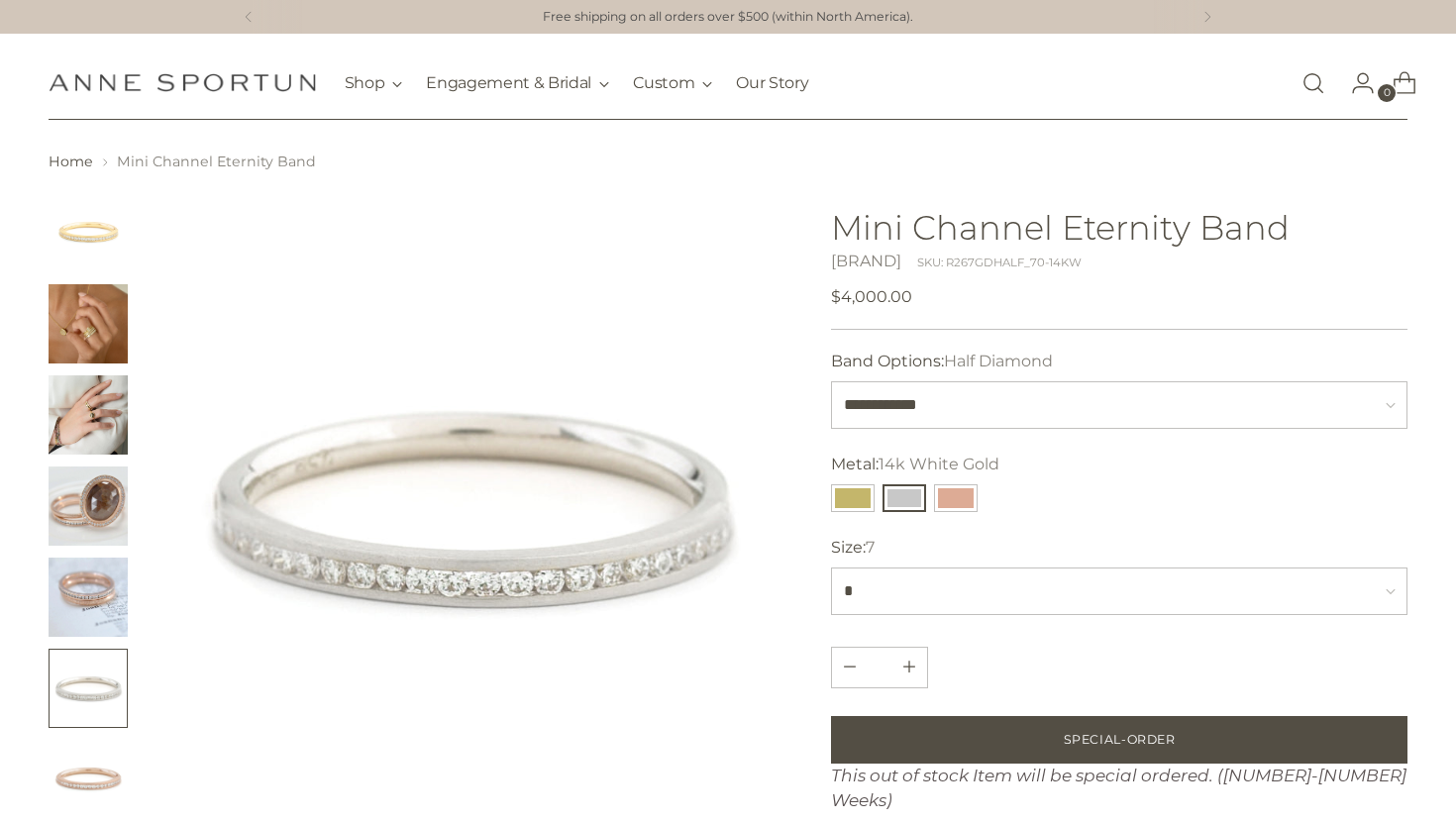 click at bounding box center [88, 233] 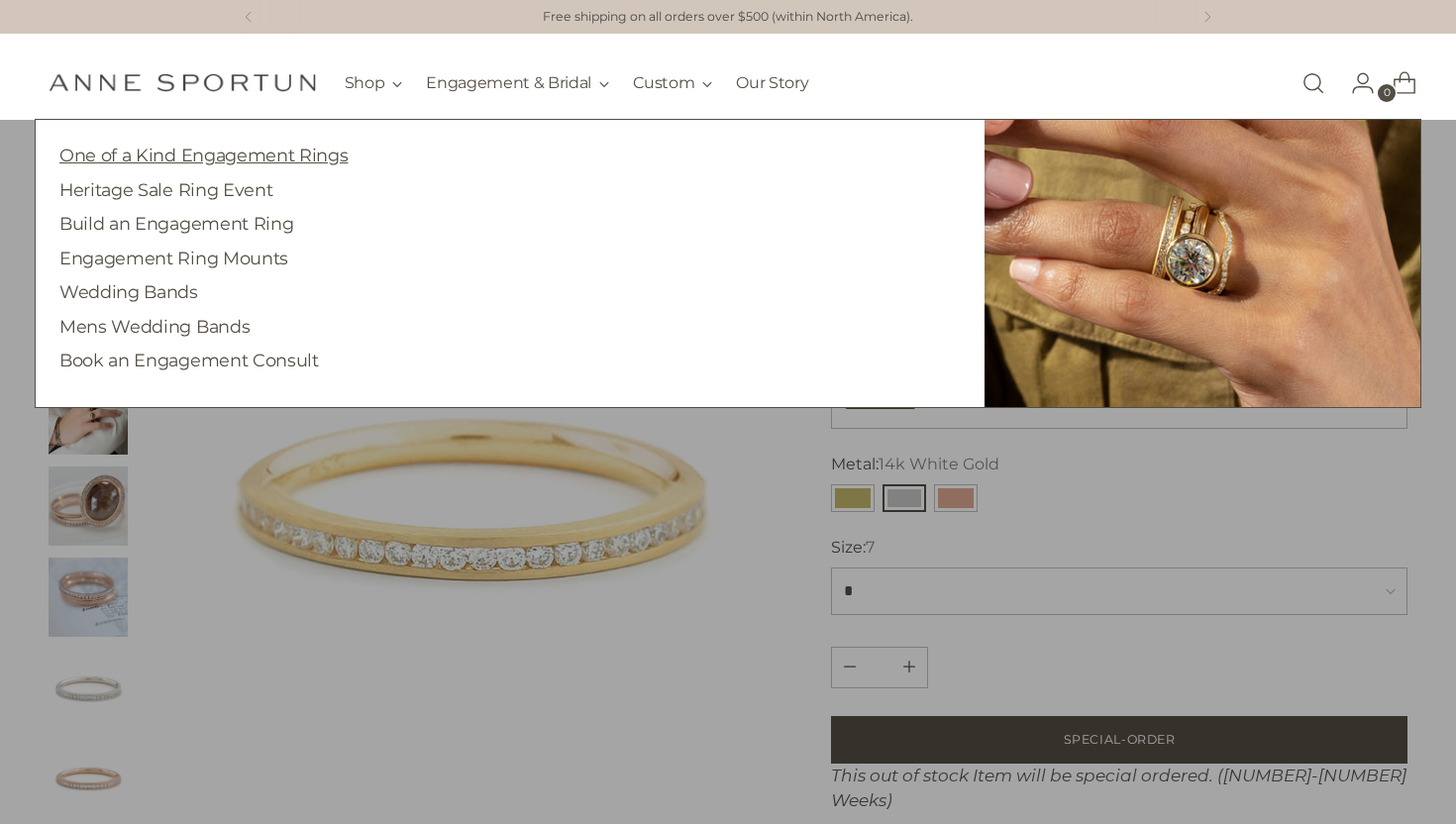 click on "One of a Kind Engagement Rings" at bounding box center [203, 154] 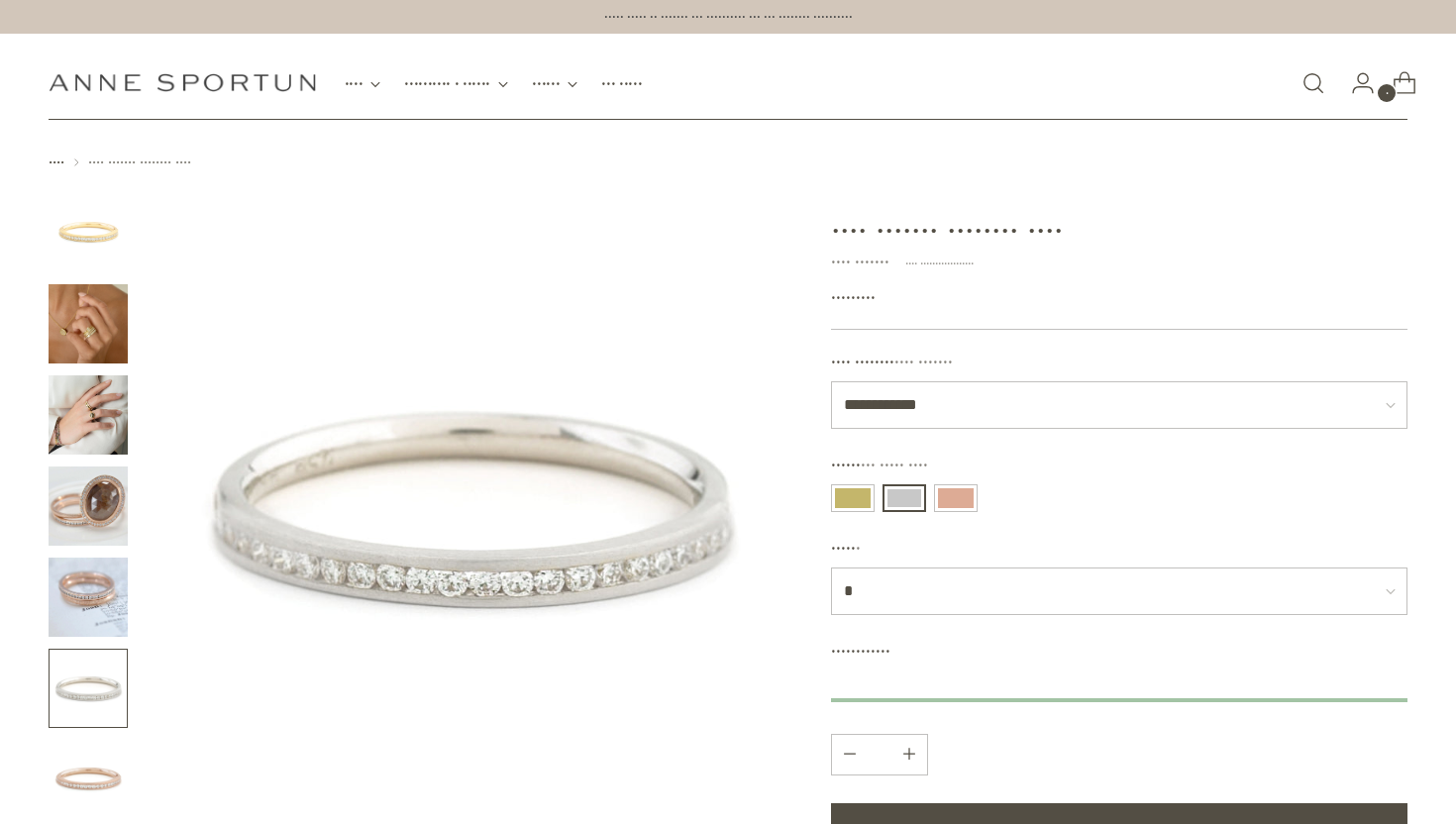 scroll, scrollTop: 0, scrollLeft: 0, axis: both 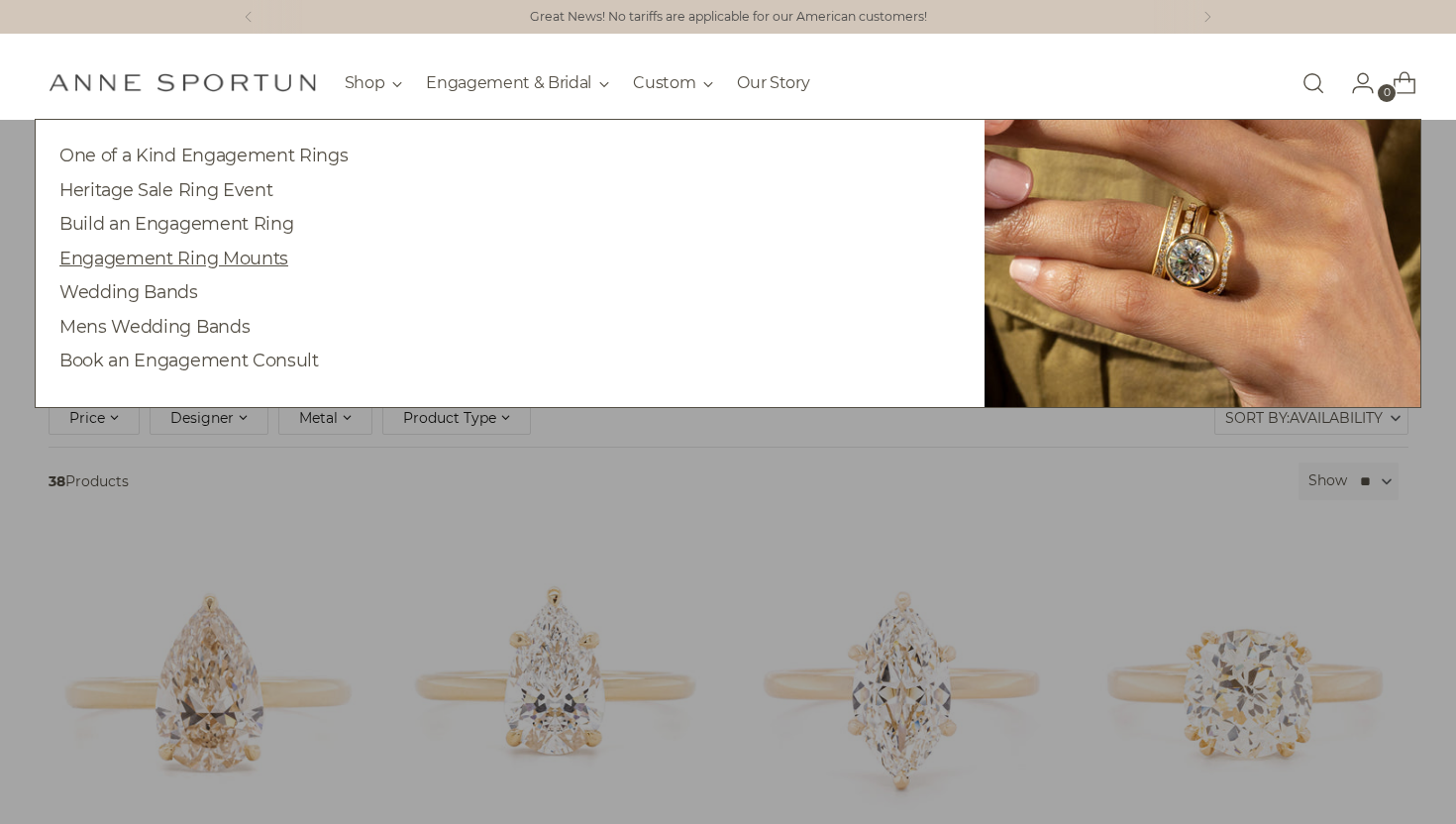 click on "Engagement Ring Mounts" at bounding box center (173, 258) 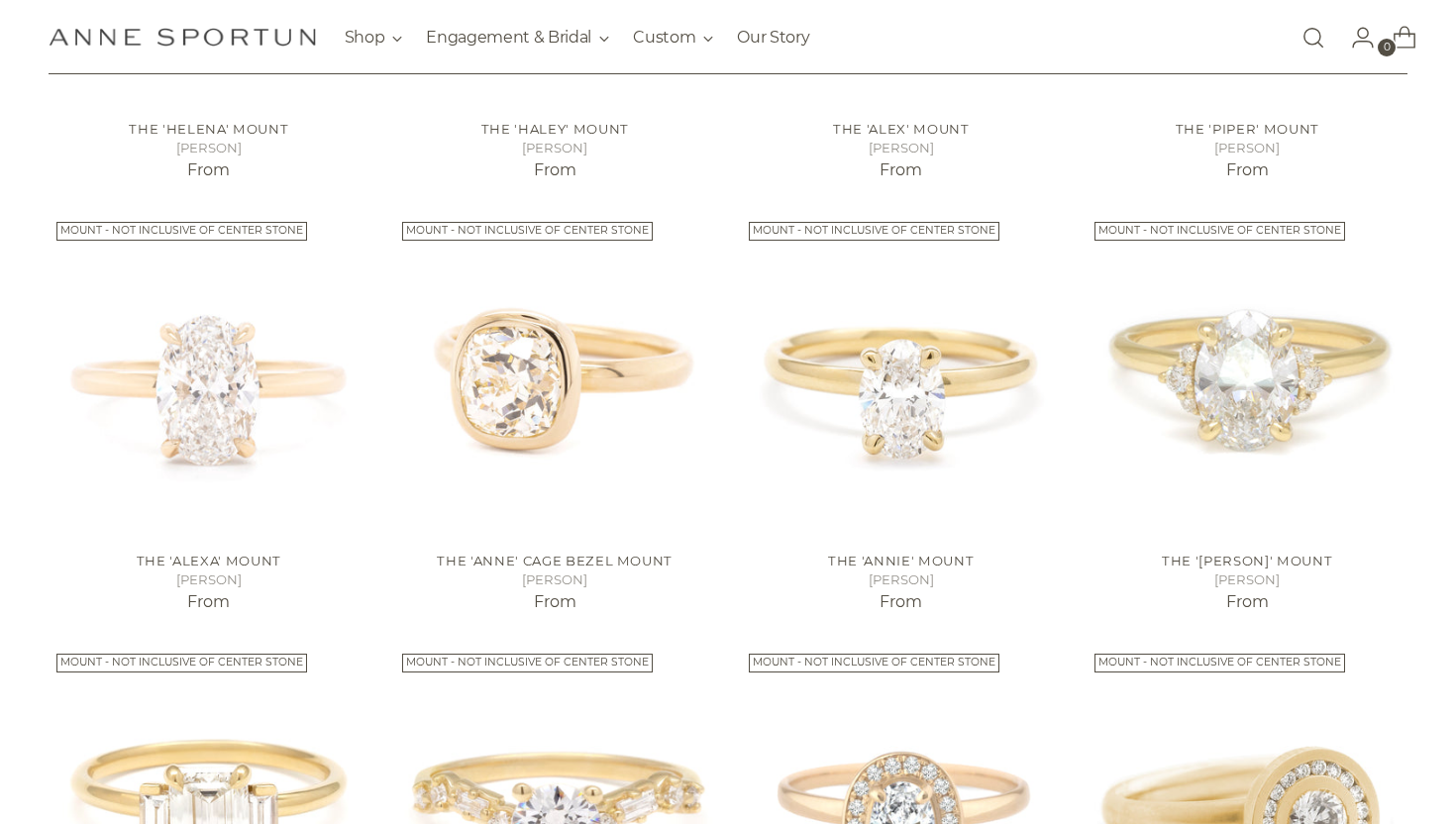 scroll, scrollTop: 914, scrollLeft: 0, axis: vertical 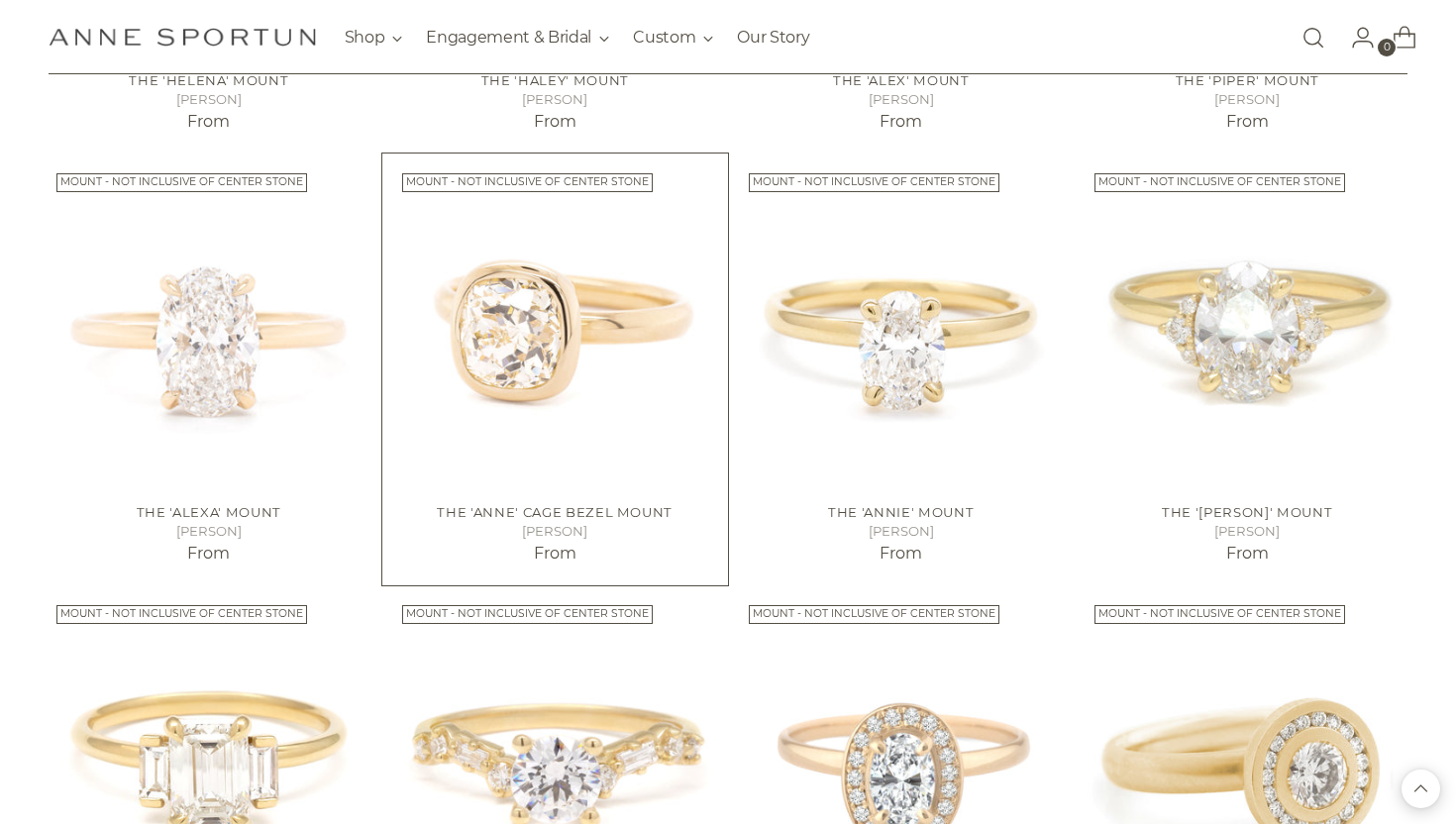 click at bounding box center [0, 0] 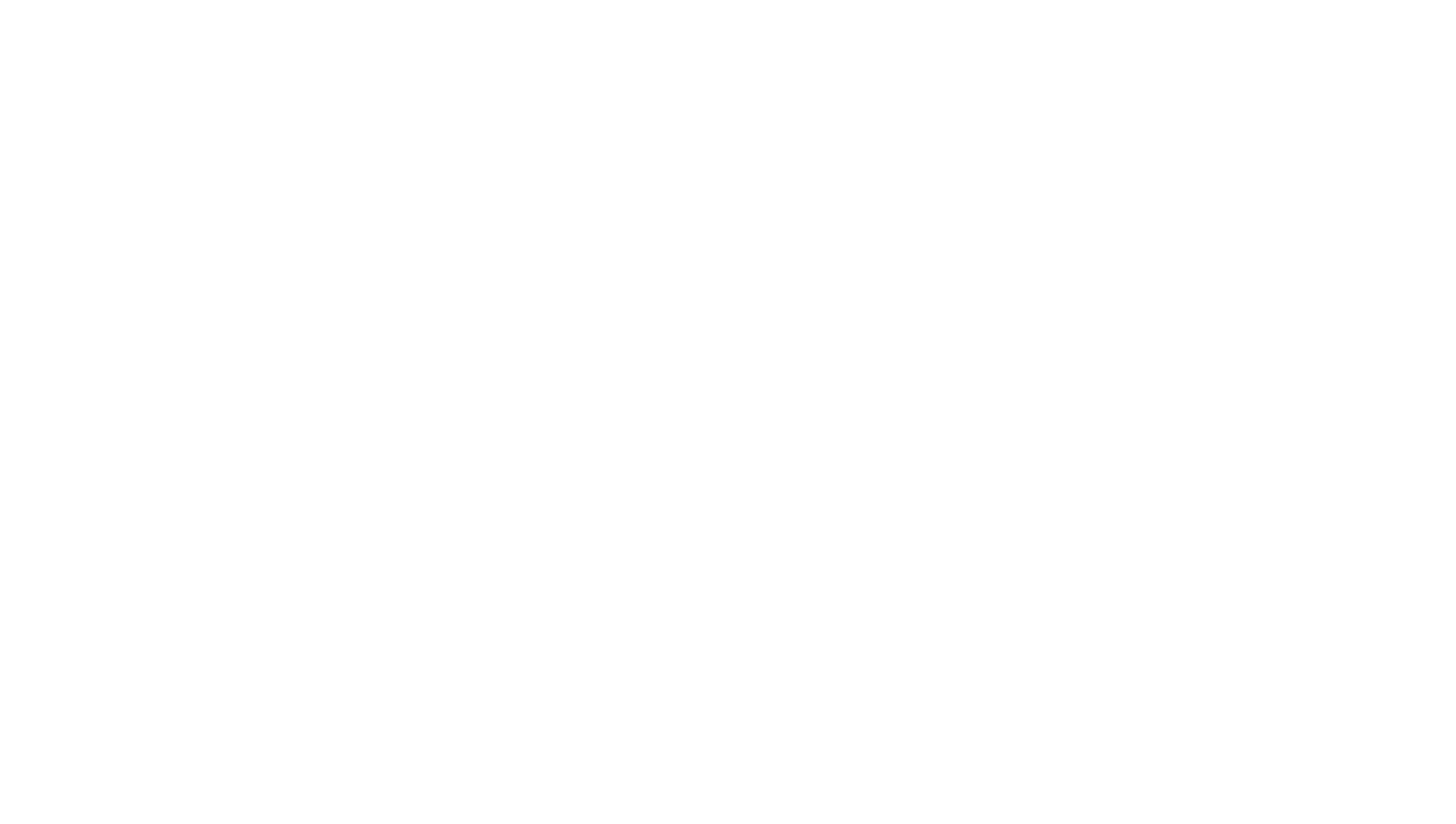 scroll, scrollTop: 0, scrollLeft: 0, axis: both 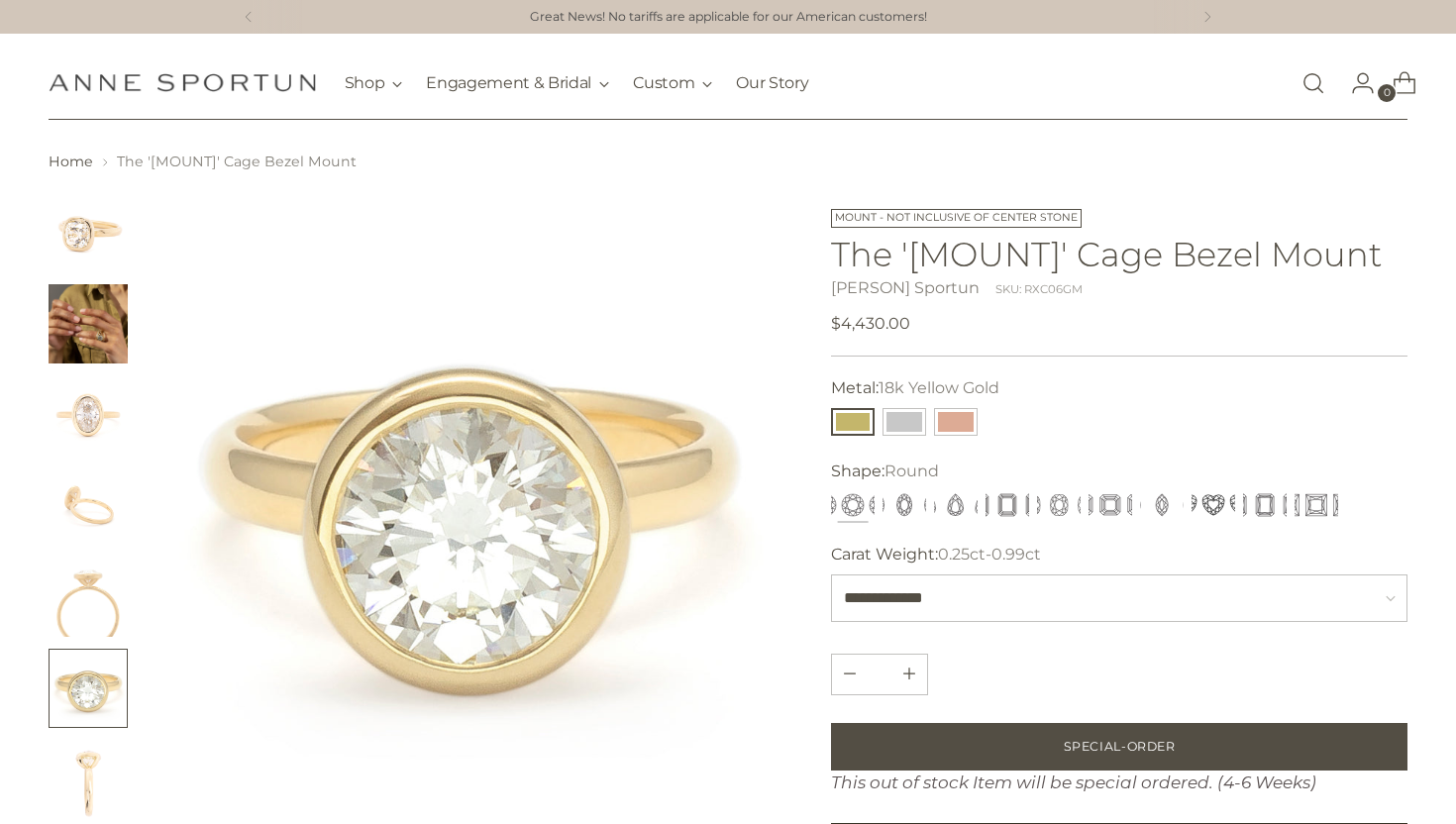 click on "Carat Weight:
0.25ct-0.99ct" at bounding box center [1119, 388] 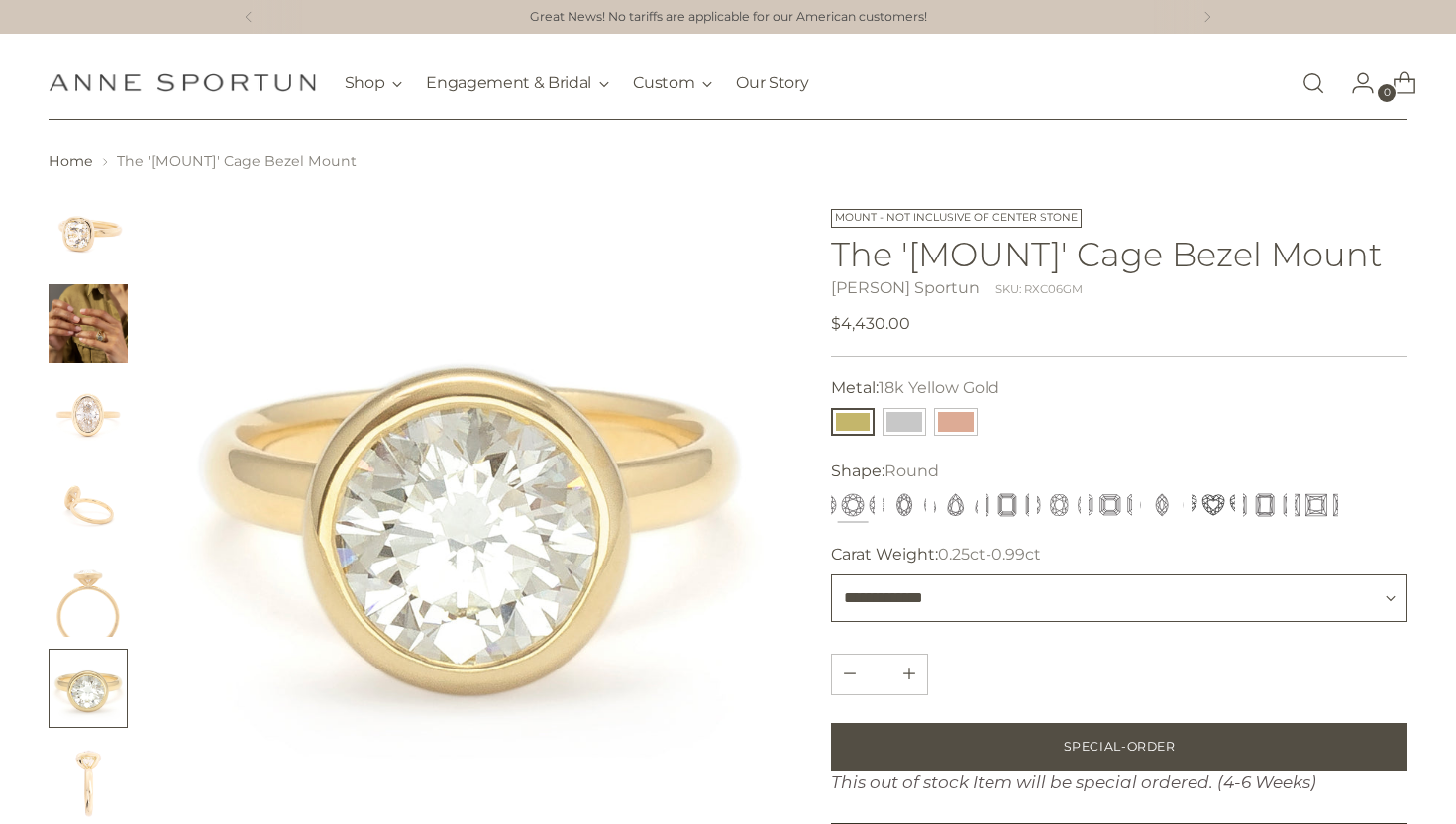 click on "**********" at bounding box center (1119, 598) 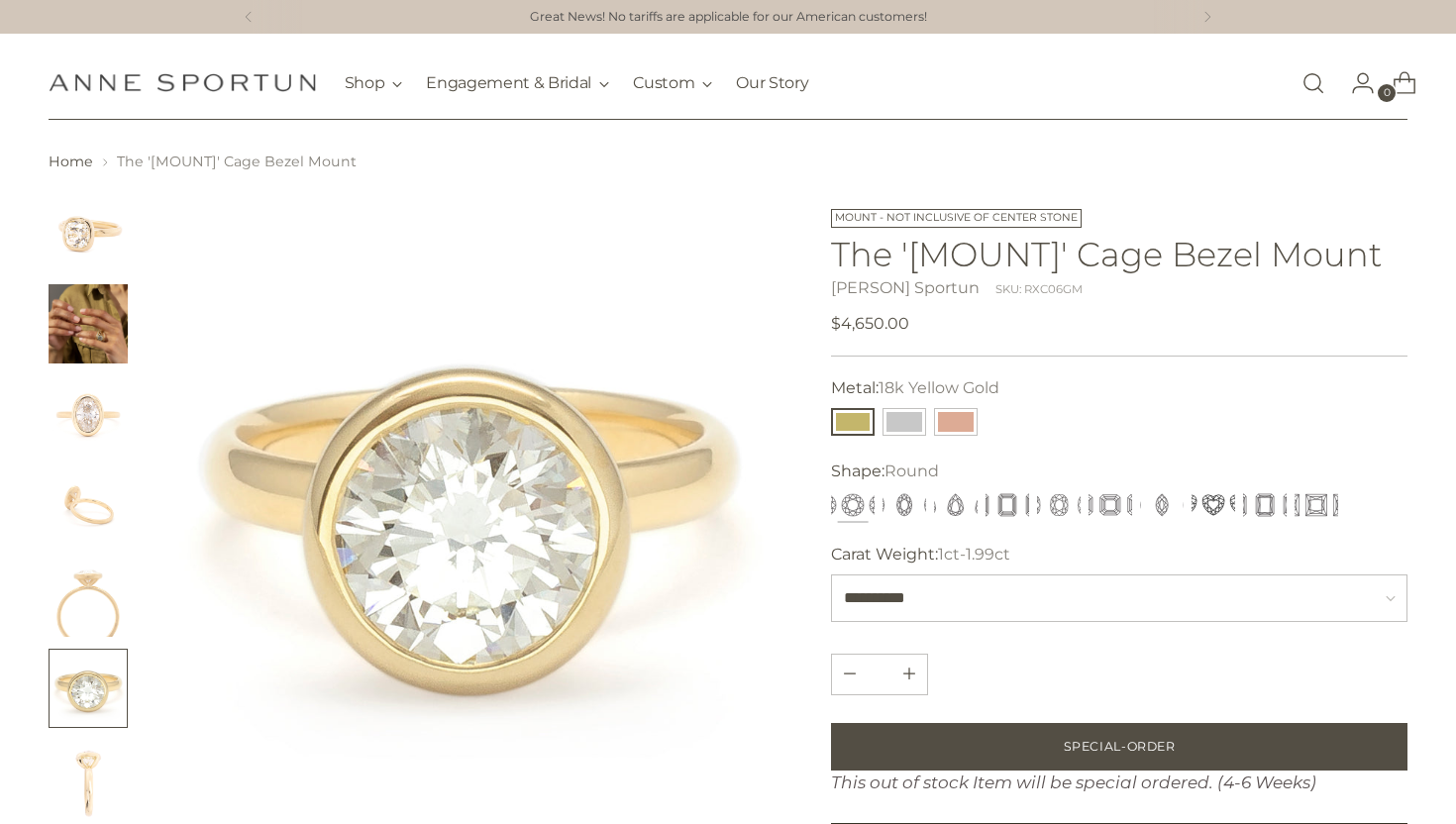 click at bounding box center [1313, 83] 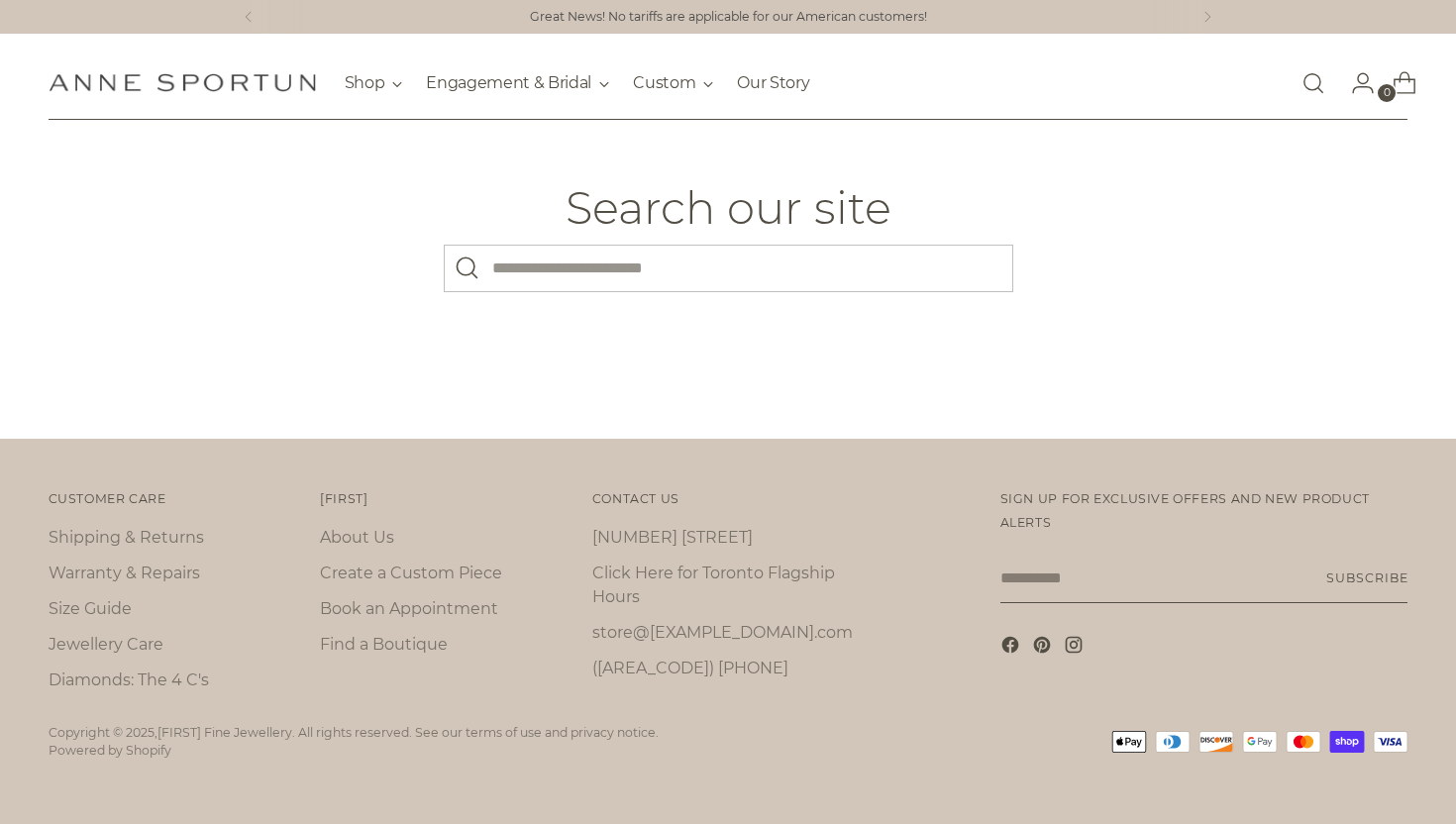 scroll, scrollTop: 0, scrollLeft: 0, axis: both 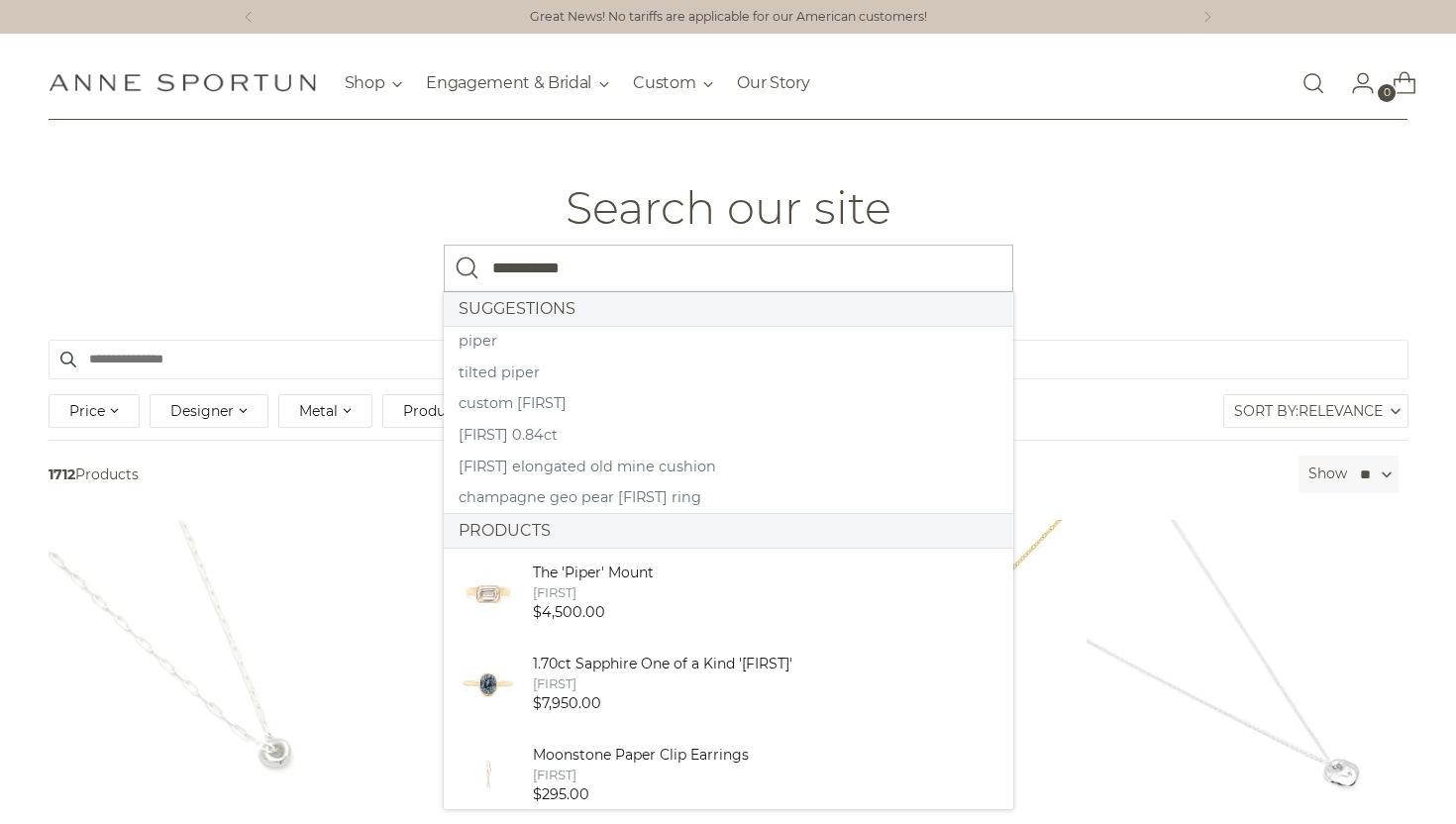 type on "**********" 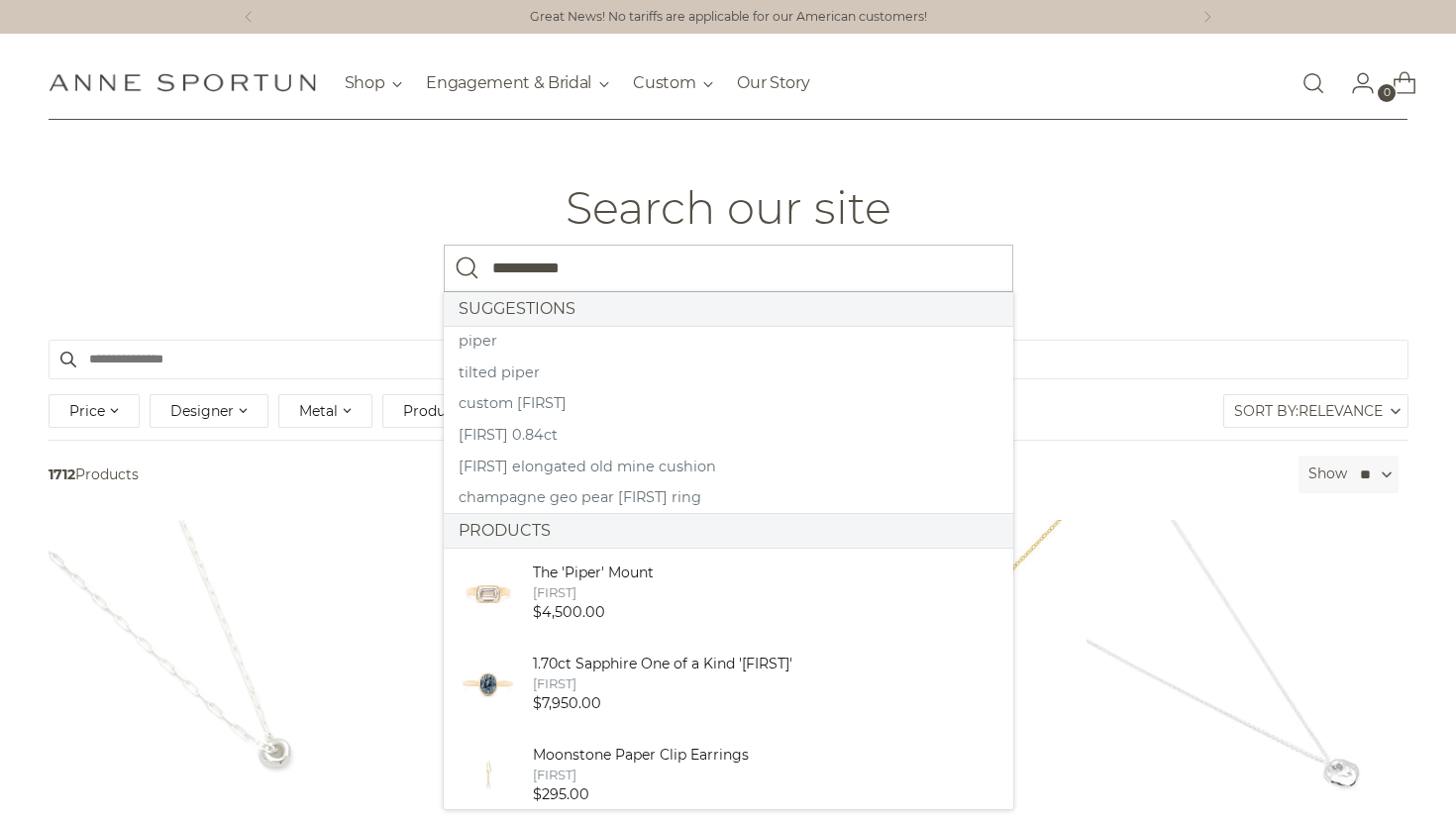 click at bounding box center (468, 268) 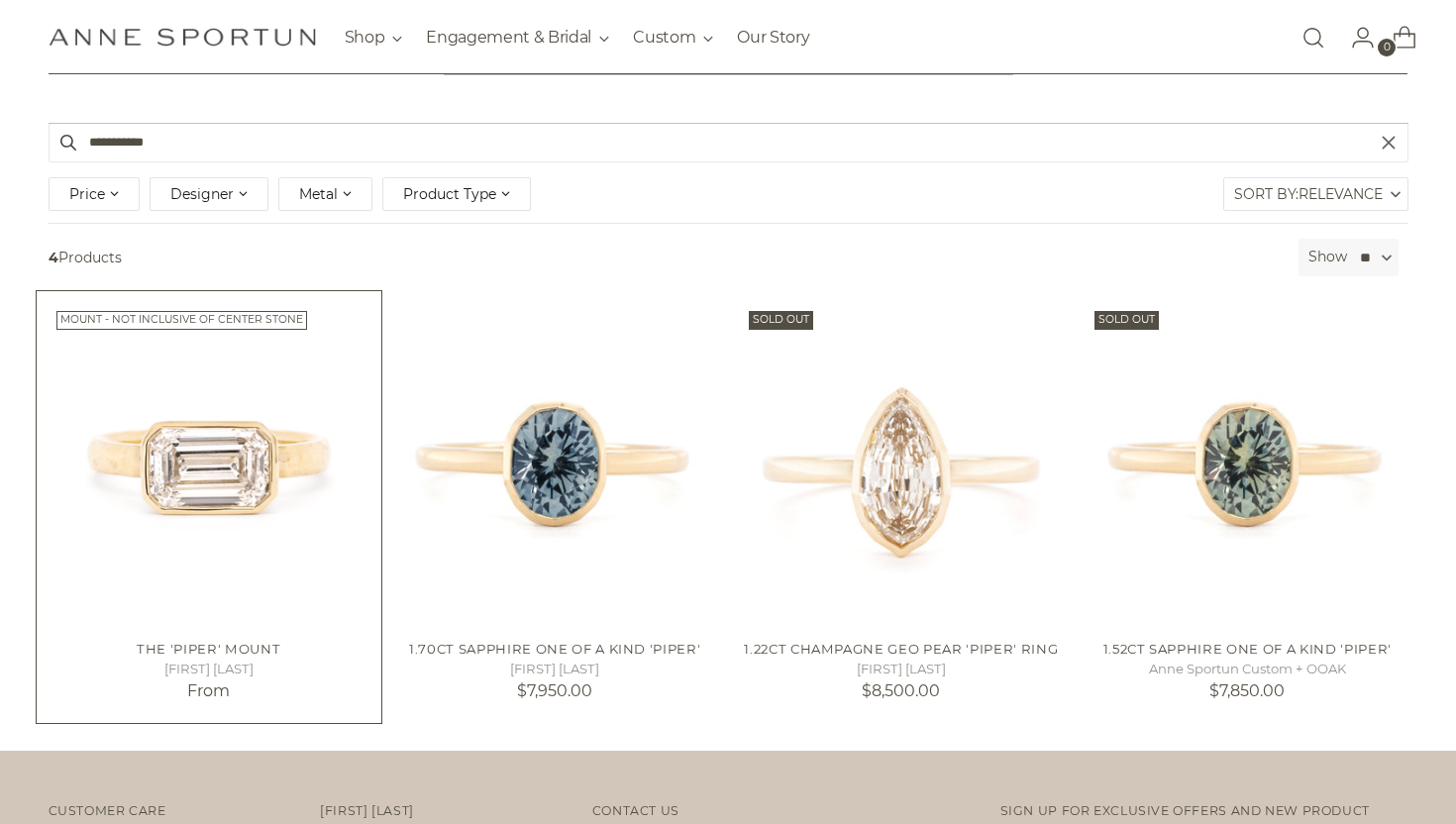 scroll, scrollTop: 222, scrollLeft: 0, axis: vertical 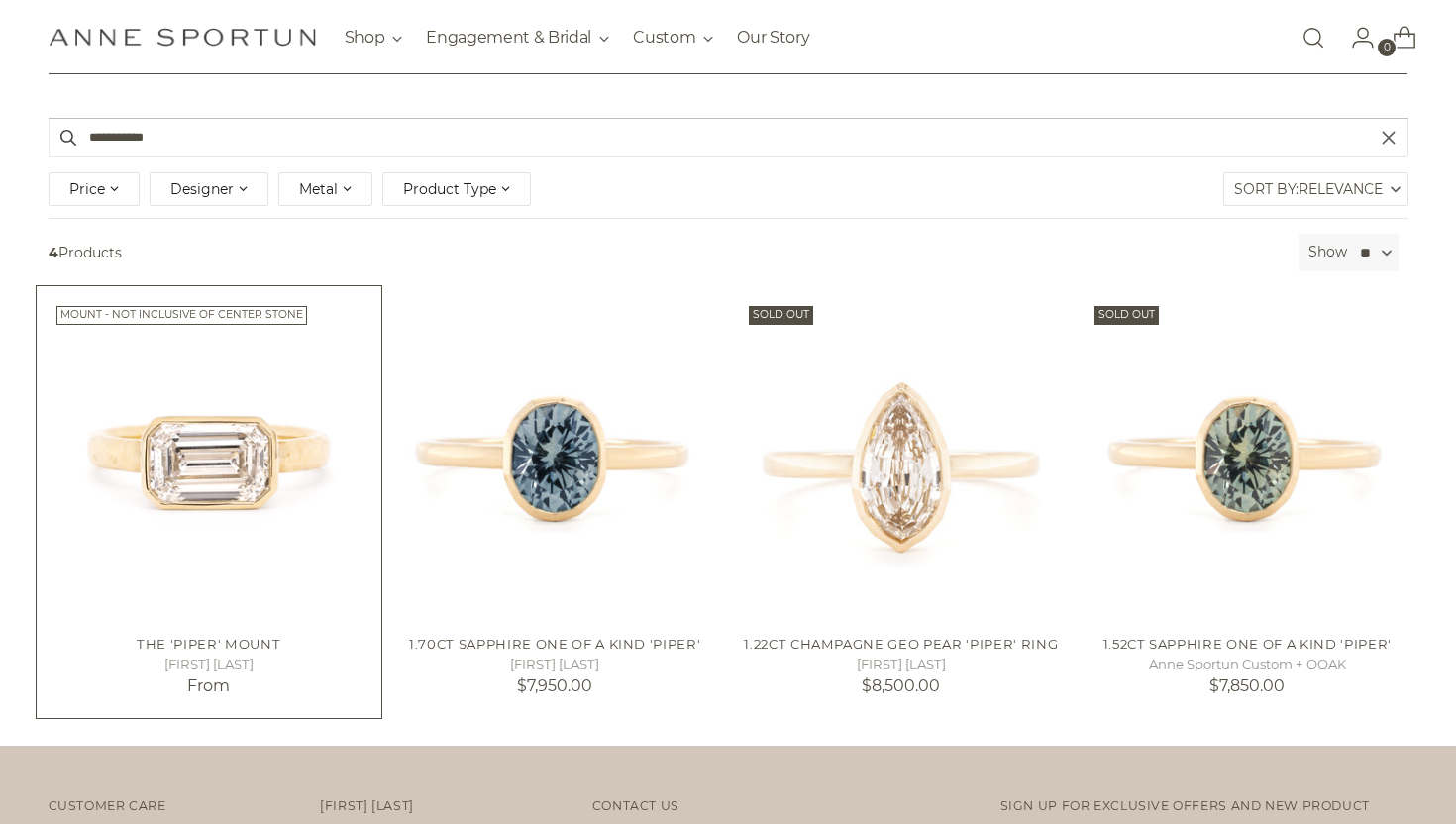 click at bounding box center [0, 0] 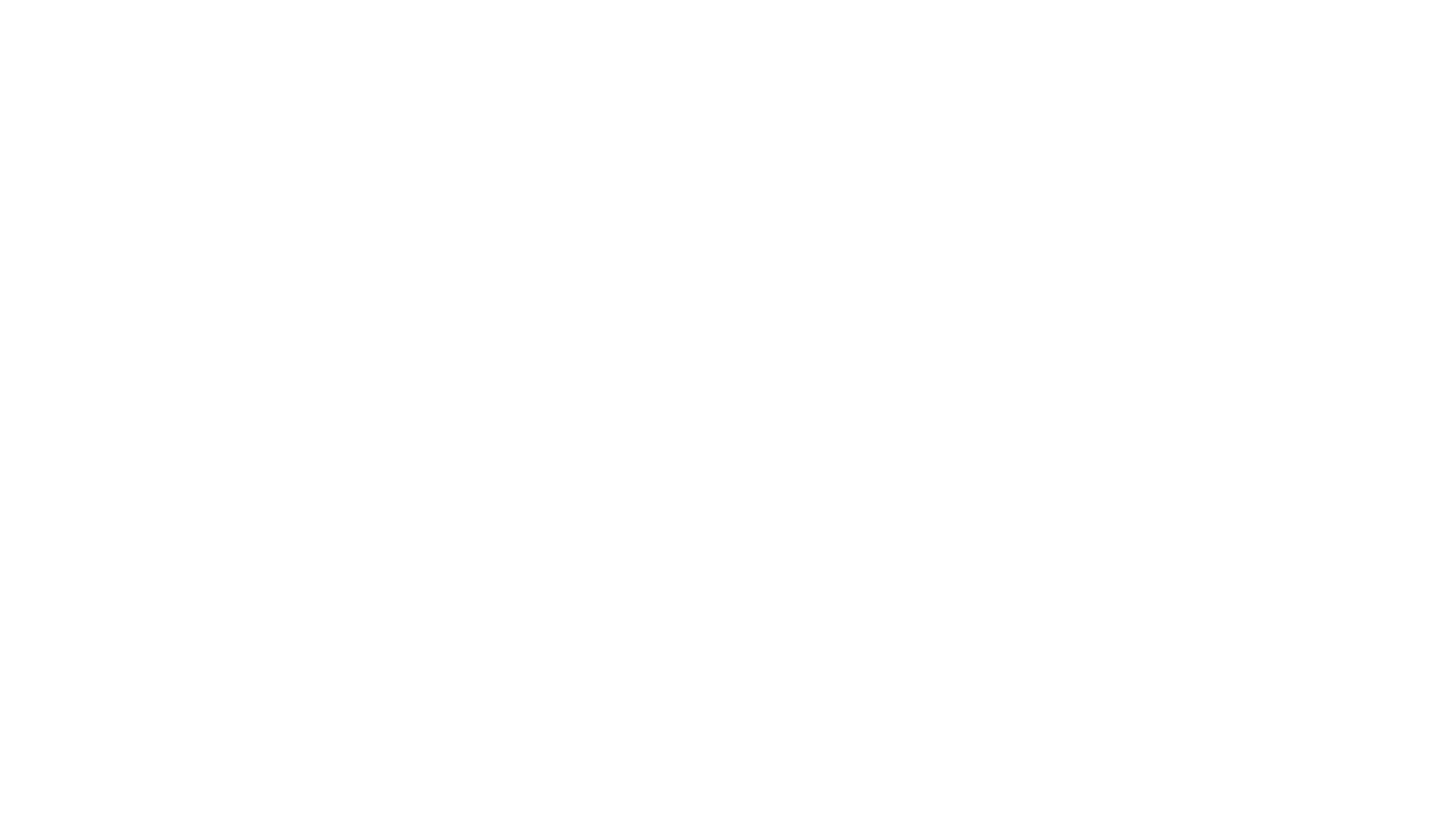 scroll, scrollTop: 0, scrollLeft: 0, axis: both 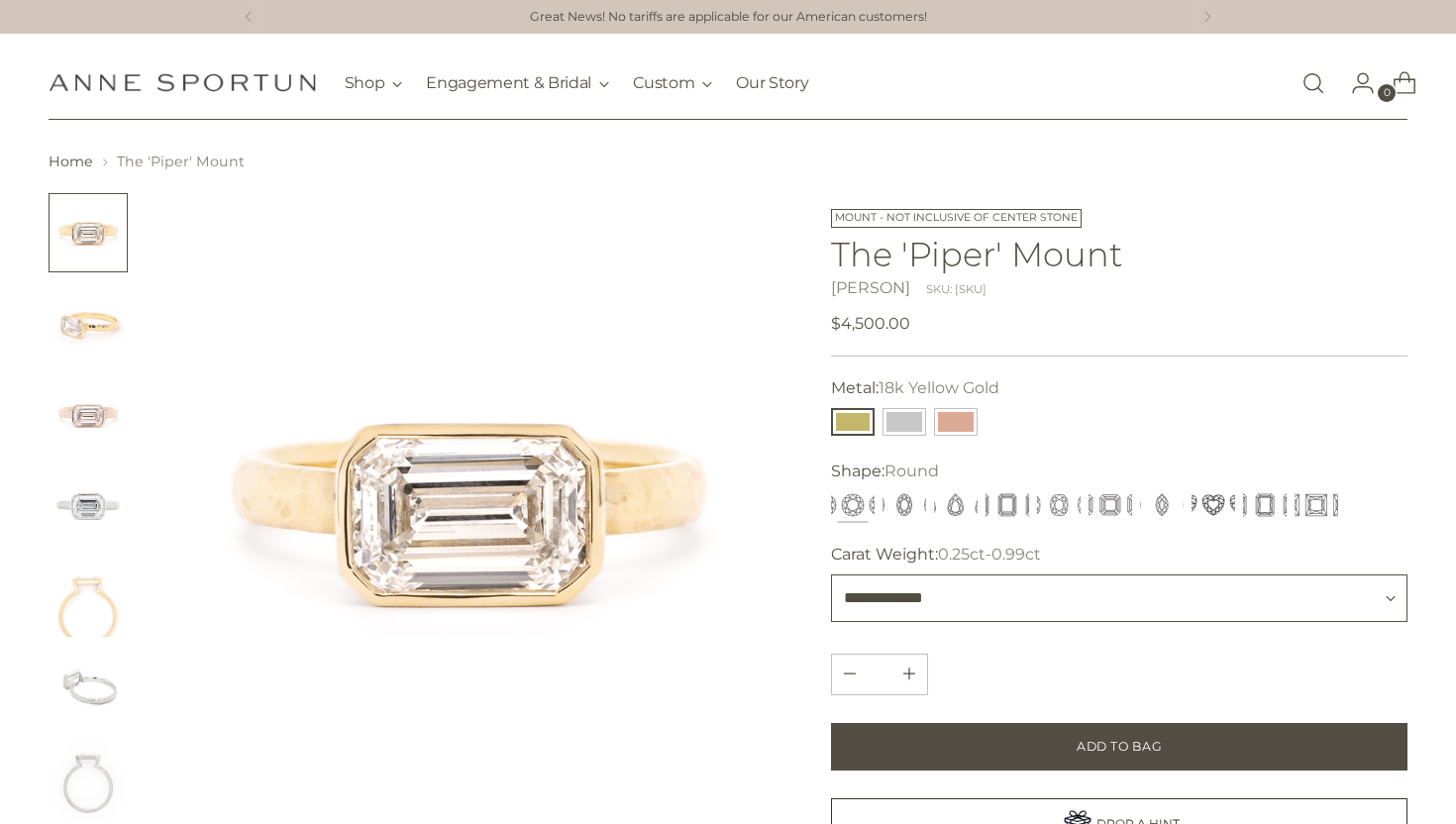 click on "**********" at bounding box center (1119, 598) 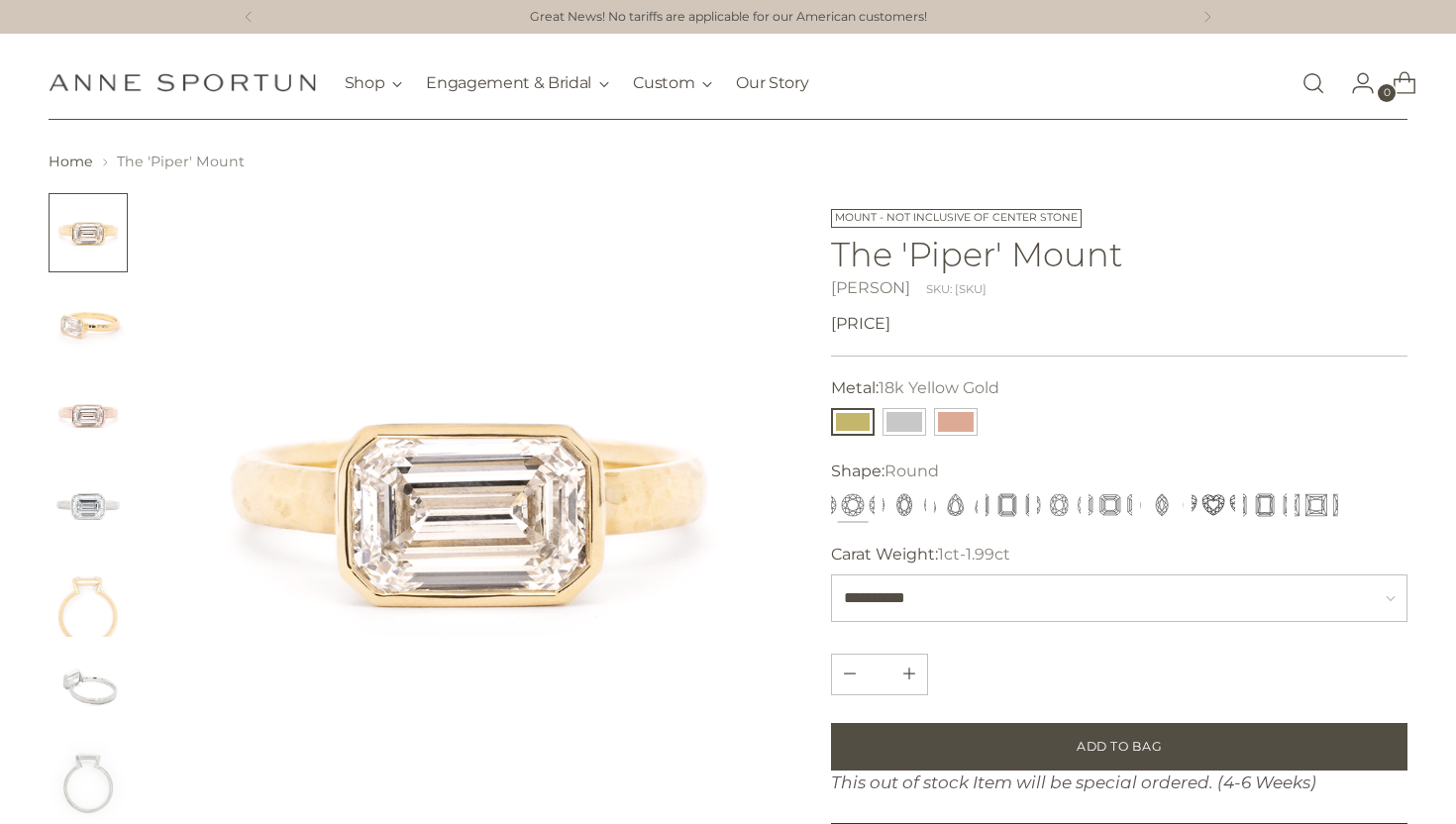 click on "Regular price
$4,750.00
Unit price
/ per" at bounding box center (1119, 324) 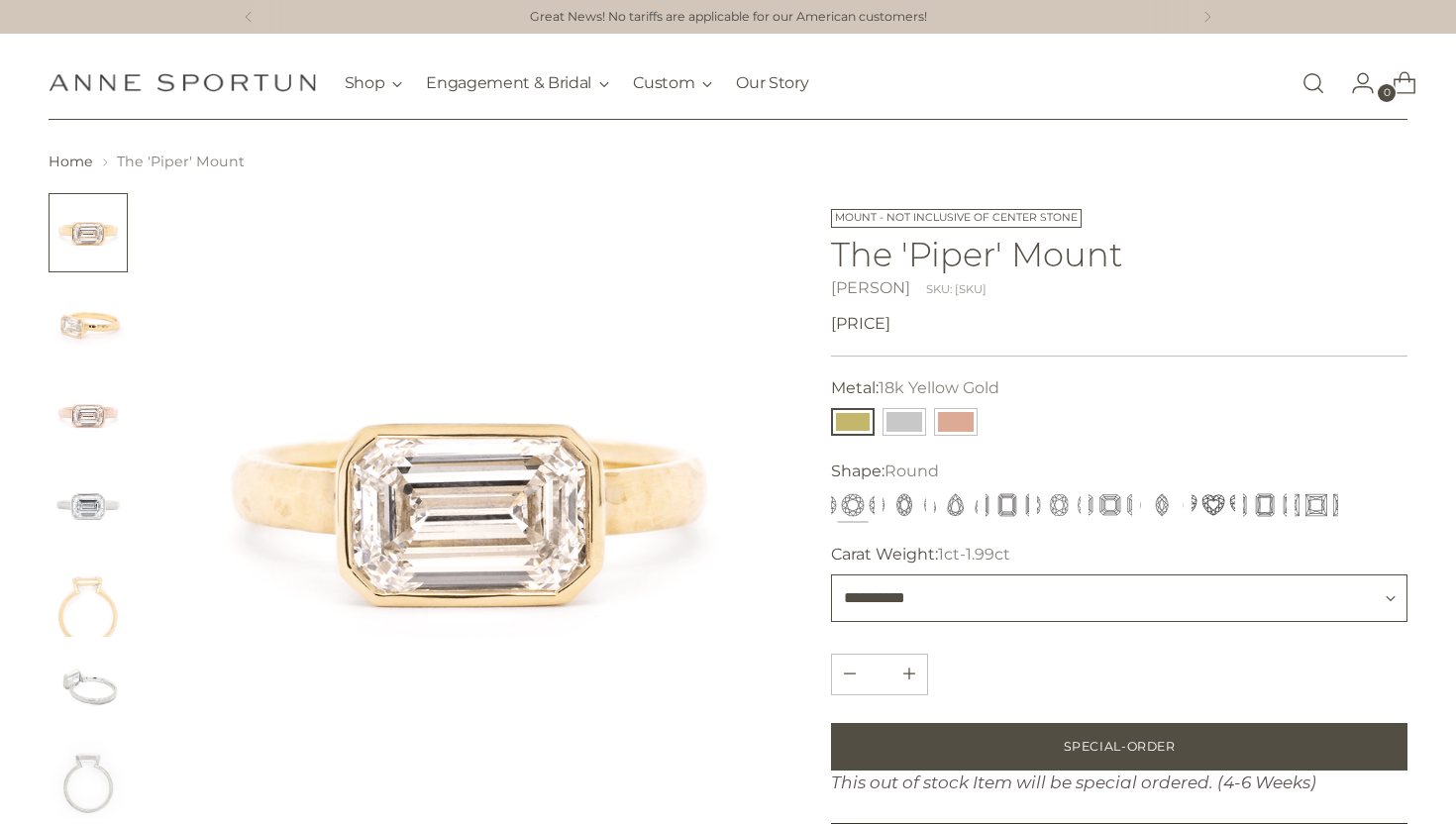 click on "**********" at bounding box center [1119, 598] 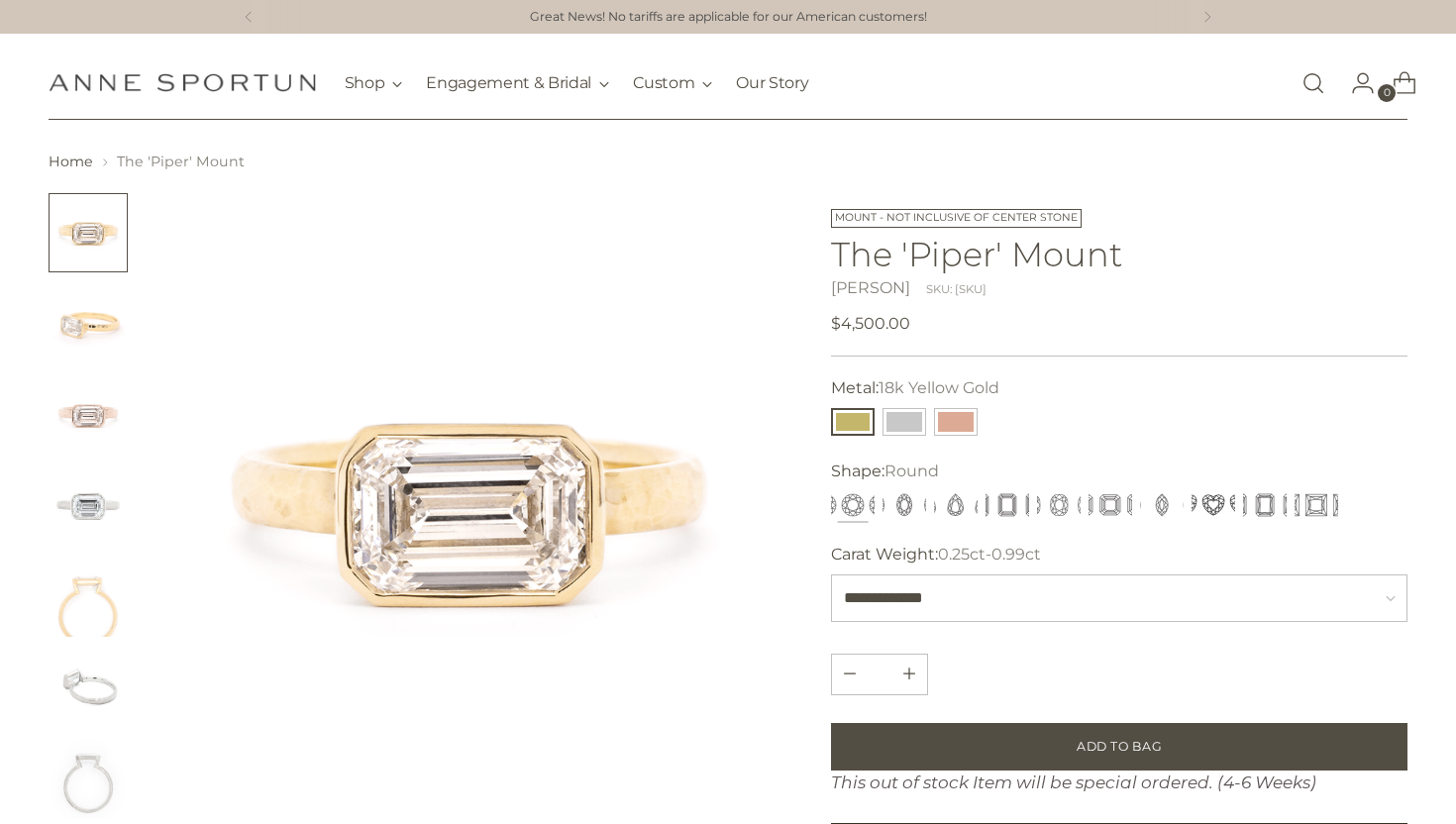 click on "Anne Sportun SKU: RXC04GM" at bounding box center [1119, 288] 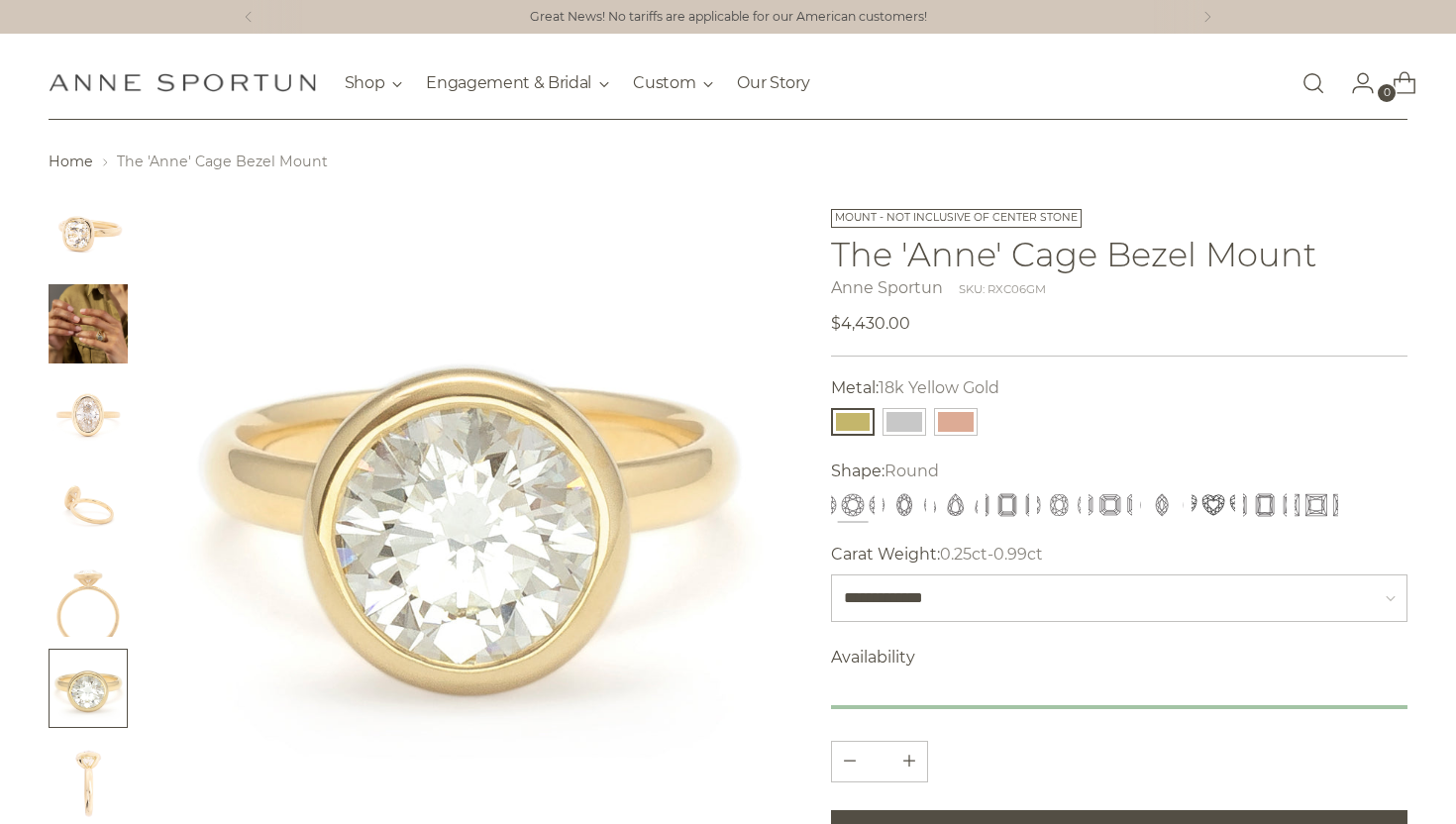 scroll, scrollTop: 0, scrollLeft: 0, axis: both 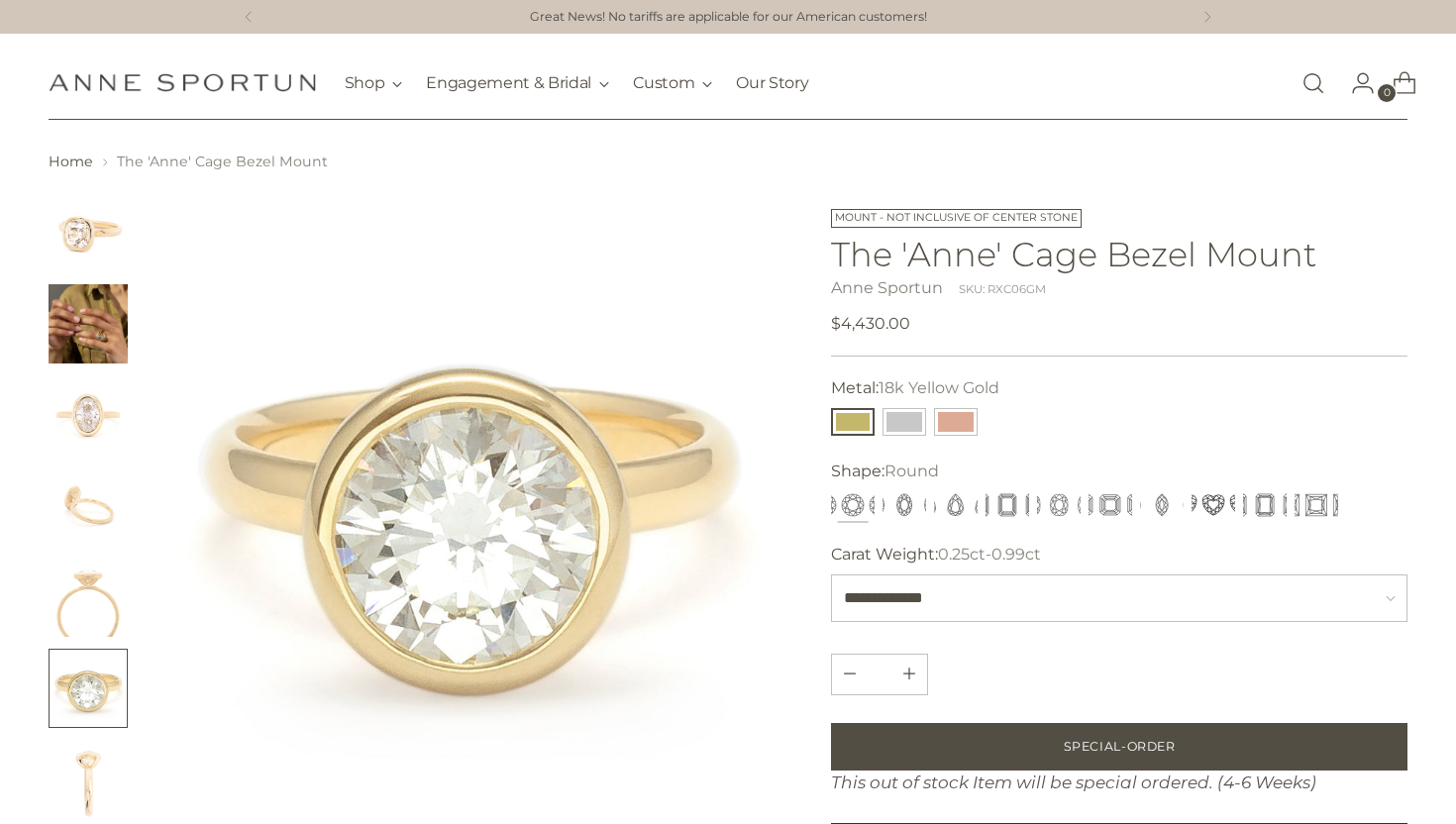 click at bounding box center (88, 597) 